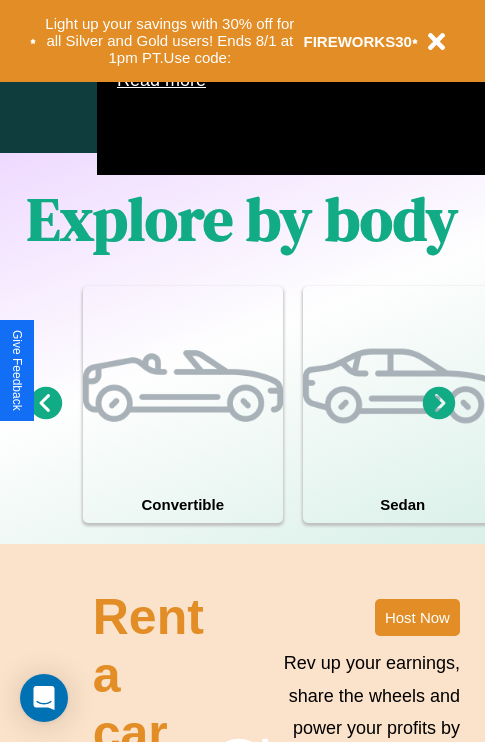 scroll, scrollTop: 1285, scrollLeft: 0, axis: vertical 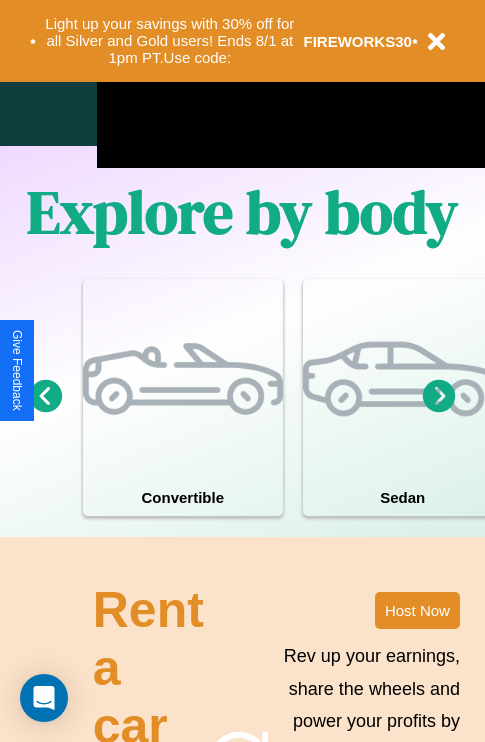 click 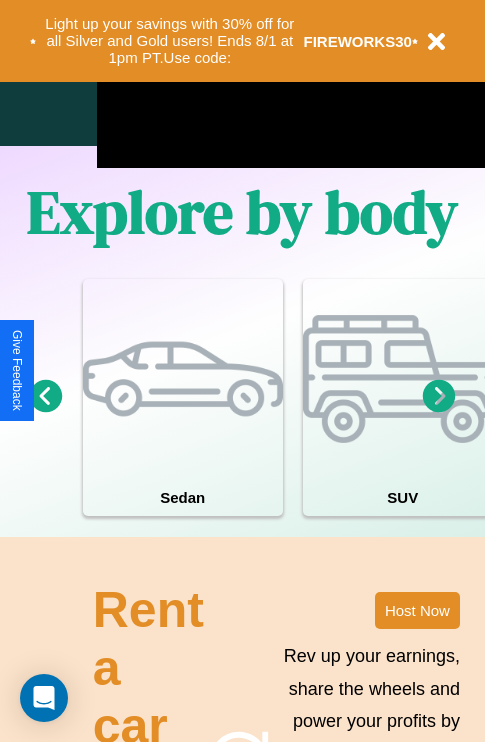click 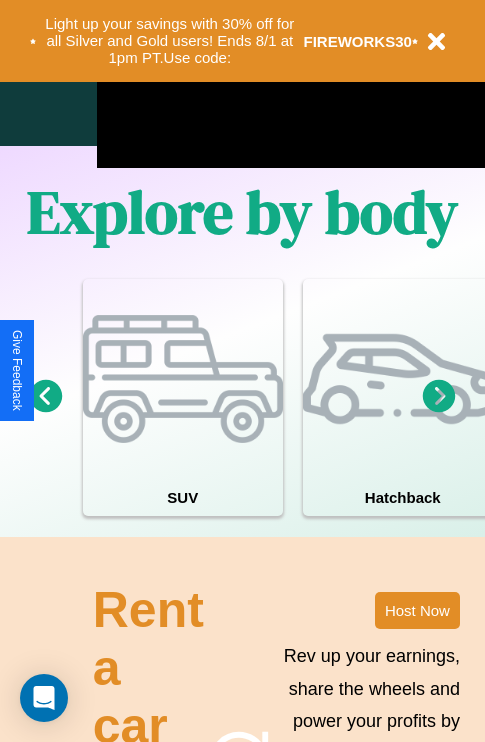 click 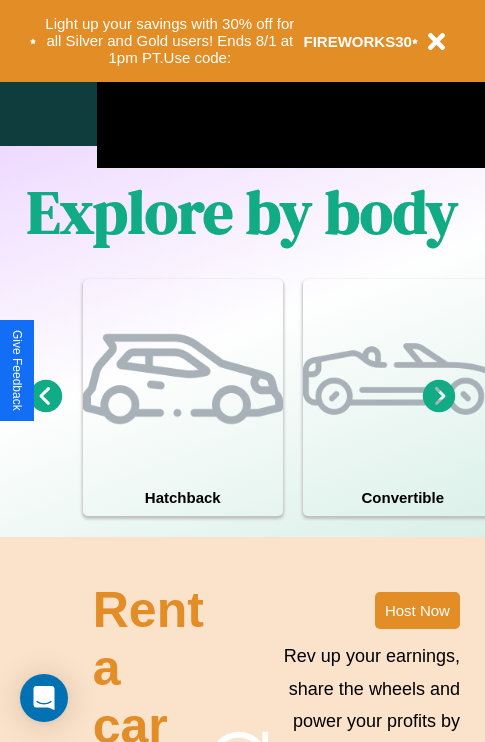 click 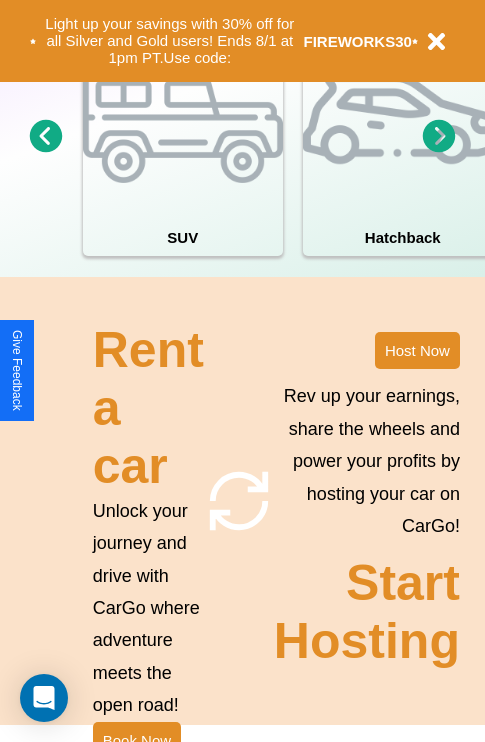 scroll, scrollTop: 1558, scrollLeft: 0, axis: vertical 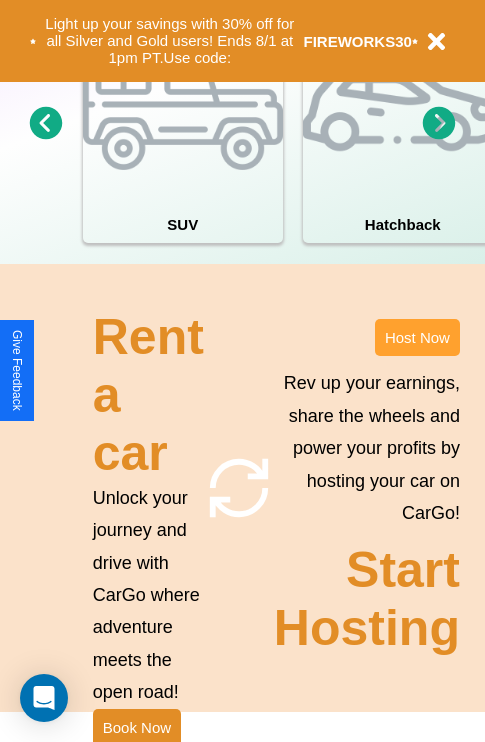 click on "Host Now" at bounding box center (417, 337) 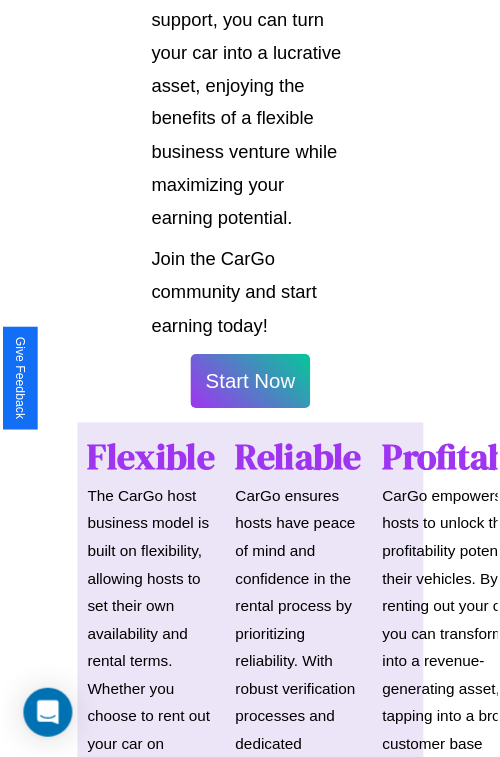 scroll, scrollTop: 1417, scrollLeft: 0, axis: vertical 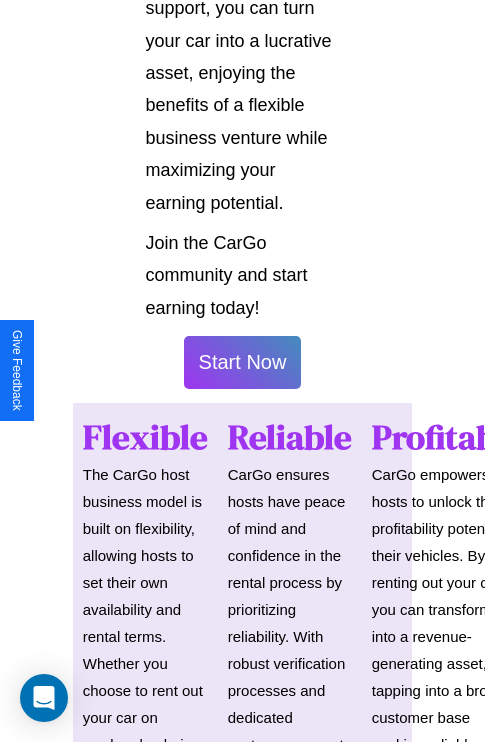 click on "Start Now" at bounding box center (243, 362) 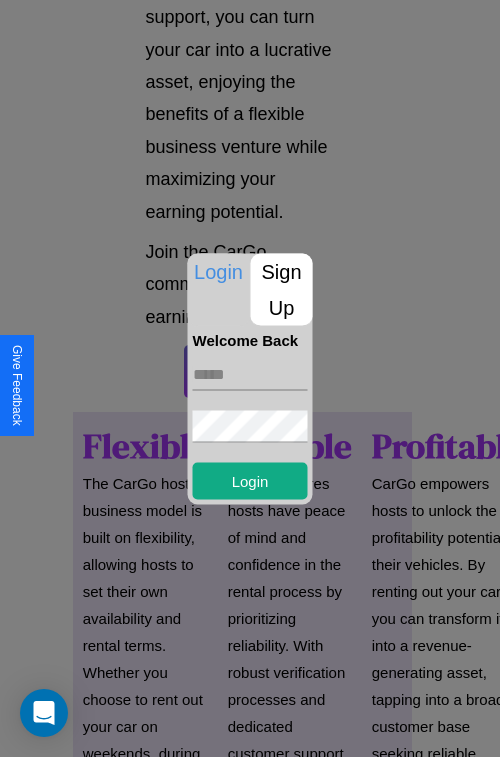 click at bounding box center [250, 374] 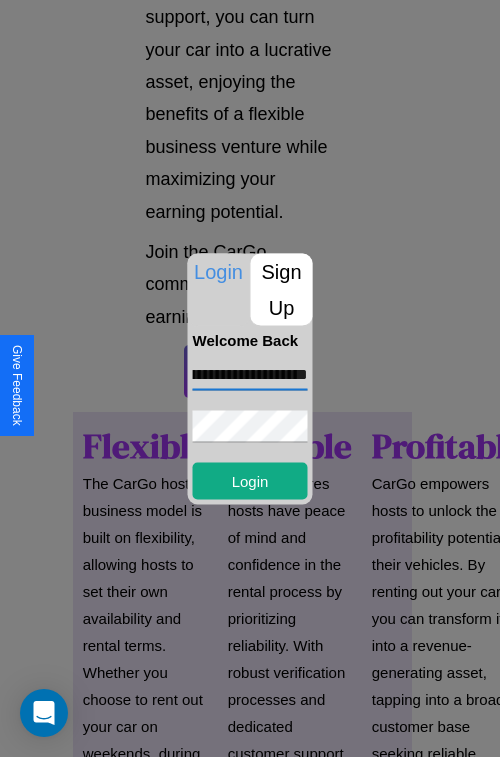 scroll, scrollTop: 0, scrollLeft: 73, axis: horizontal 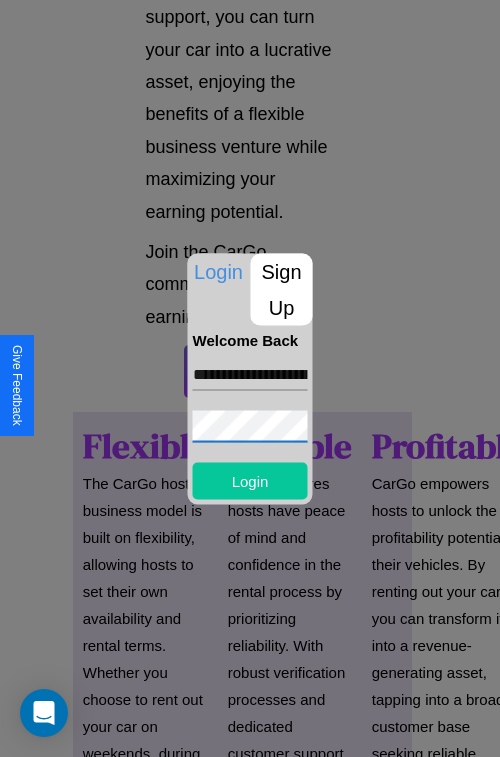 click on "Login" at bounding box center (250, 480) 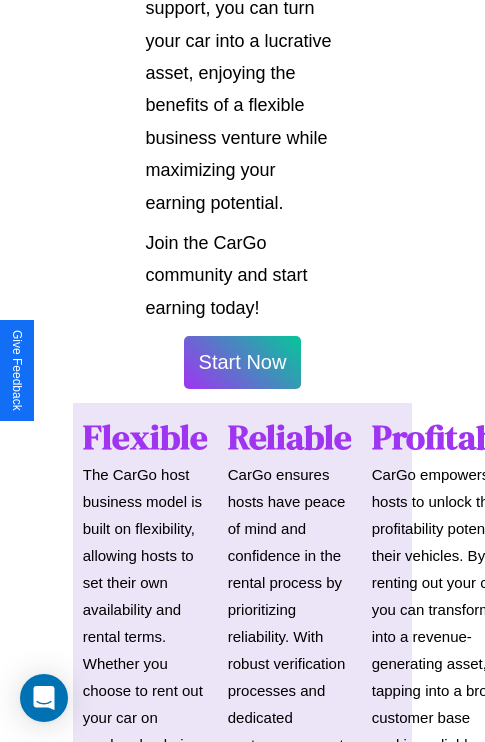 scroll, scrollTop: 1419, scrollLeft: 0, axis: vertical 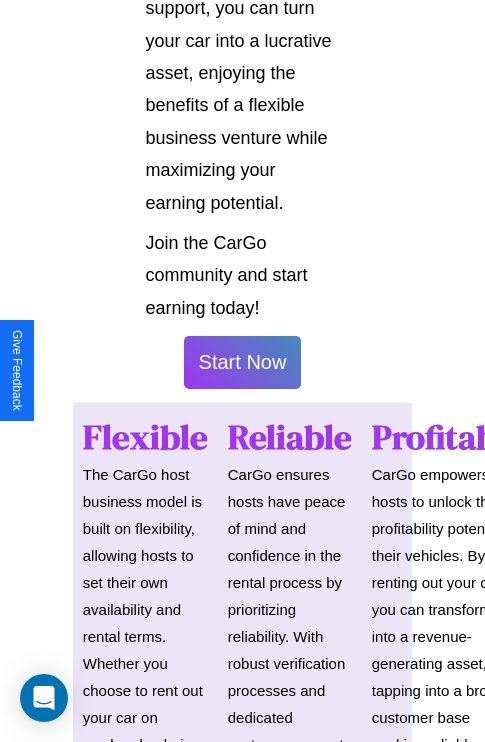 click on "Start Now" at bounding box center [243, 362] 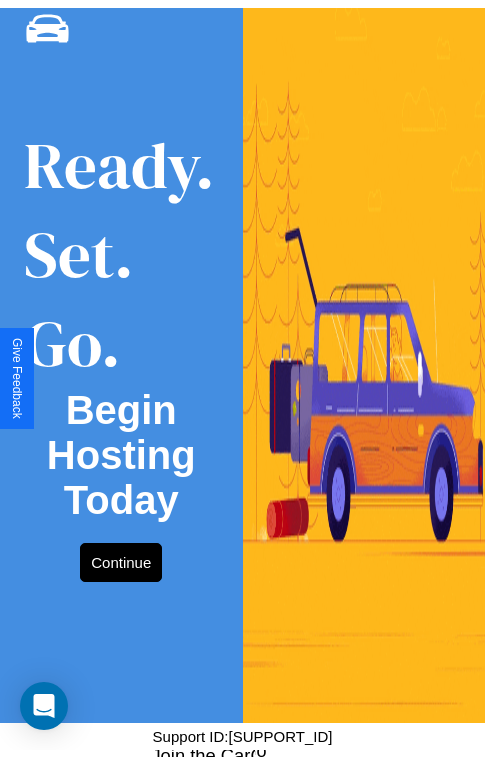scroll, scrollTop: 0, scrollLeft: 0, axis: both 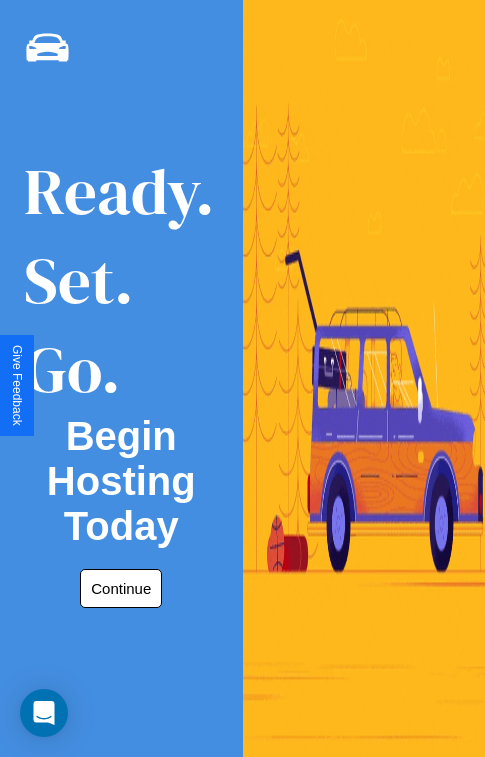 click on "Continue" at bounding box center [121, 588] 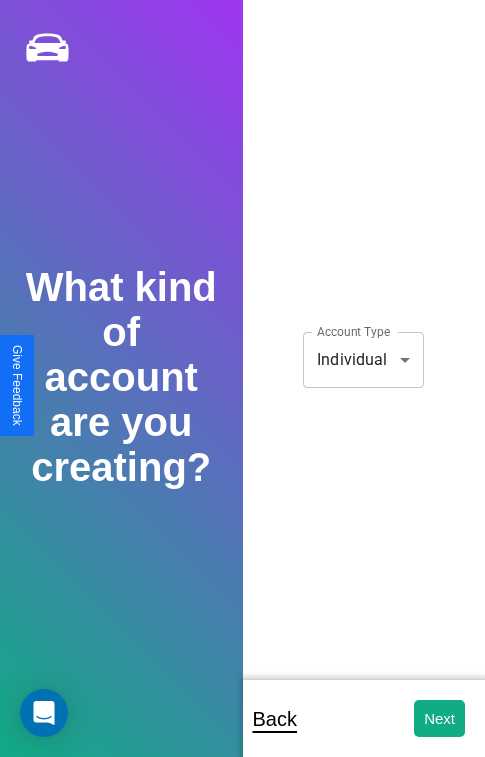 click on "**********" at bounding box center (242, 392) 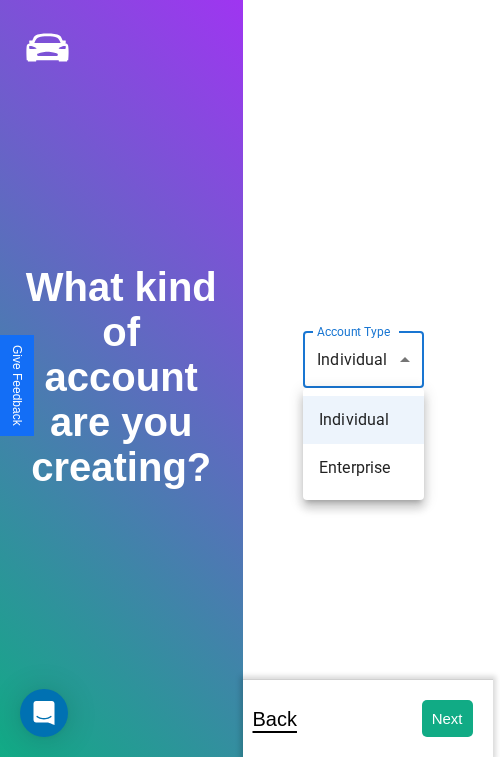 click on "Individual" at bounding box center (363, 420) 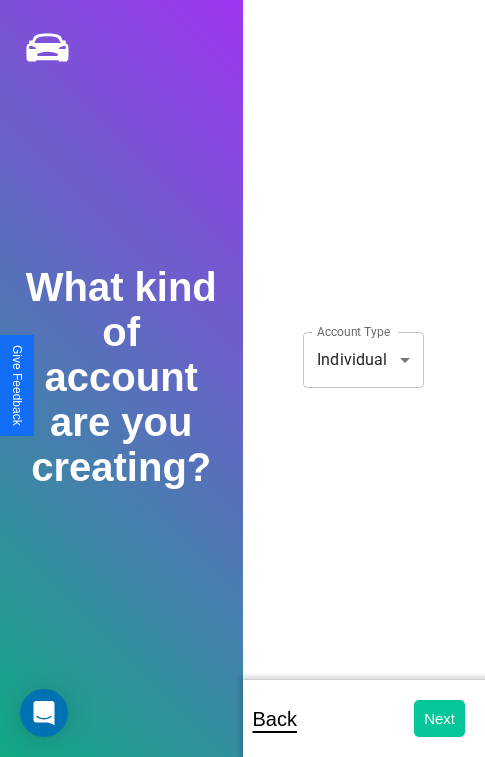 click on "Next" at bounding box center [439, 718] 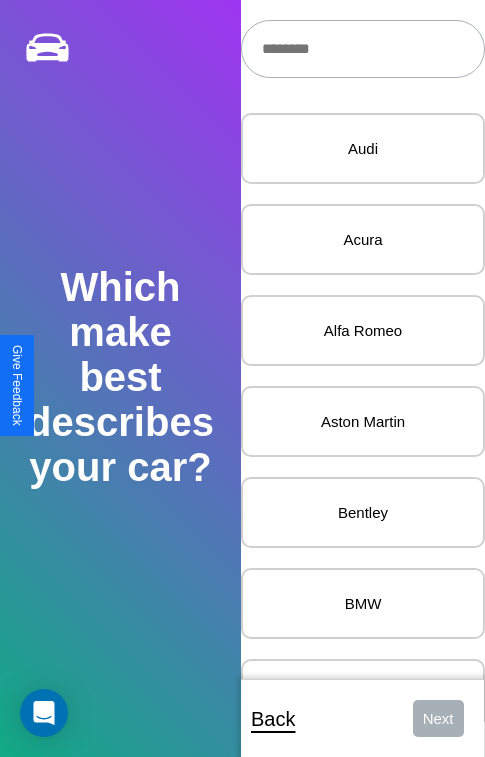 scroll, scrollTop: 27, scrollLeft: 0, axis: vertical 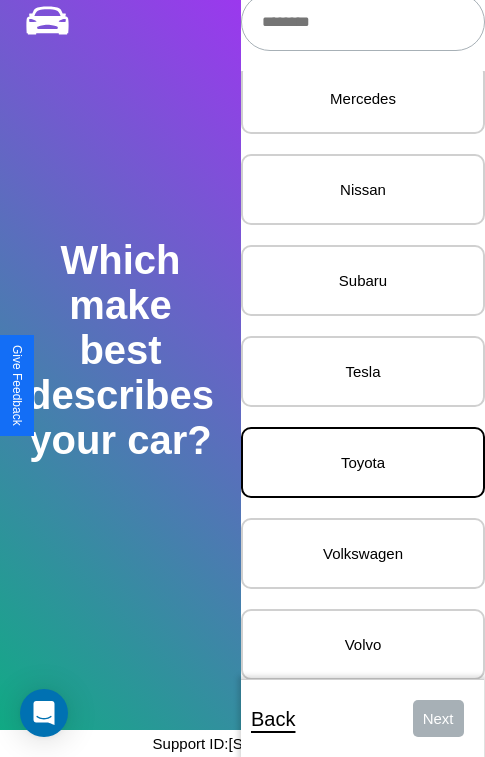 click on "Toyota" at bounding box center [363, 462] 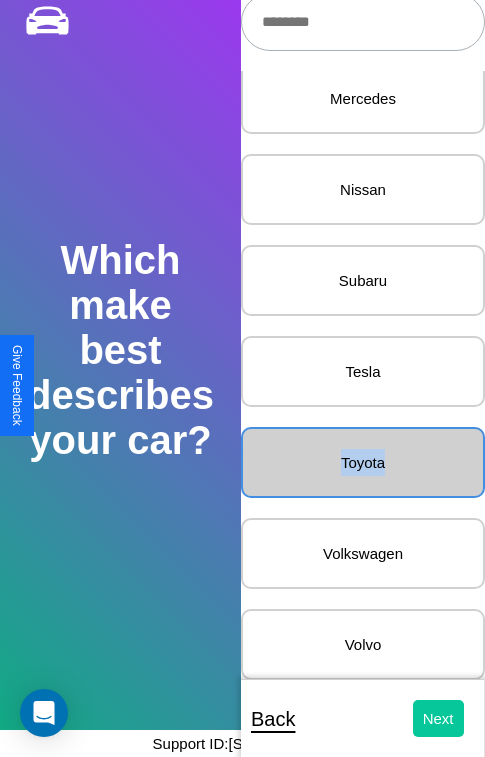 click on "Next" at bounding box center (438, 718) 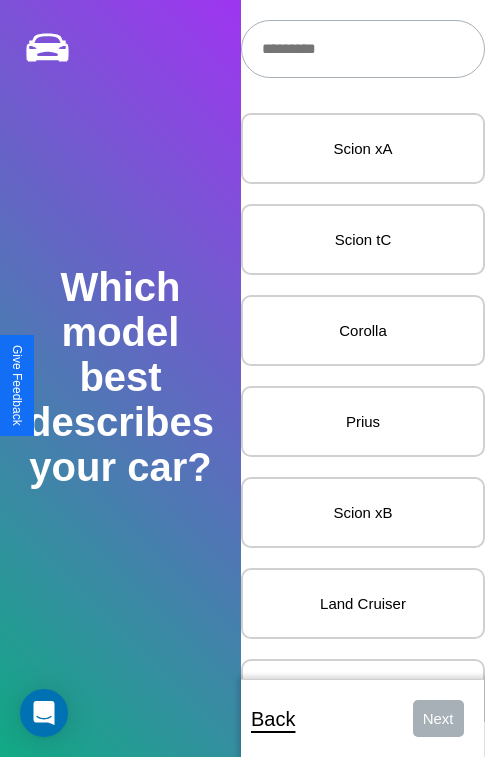 scroll, scrollTop: 24, scrollLeft: 0, axis: vertical 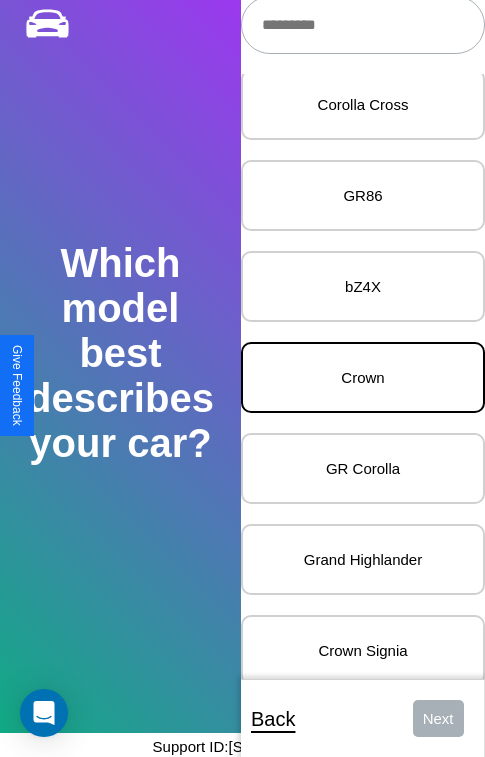 click on "Crown" at bounding box center [363, 377] 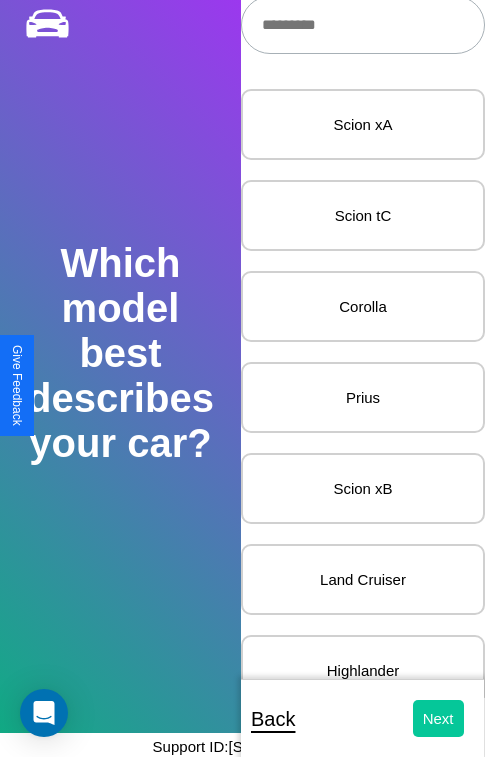 click on "Next" at bounding box center (438, 718) 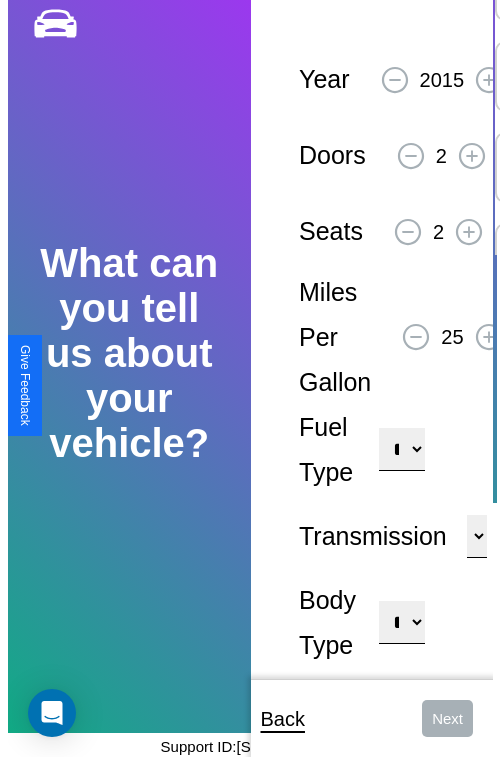 scroll, scrollTop: 0, scrollLeft: 0, axis: both 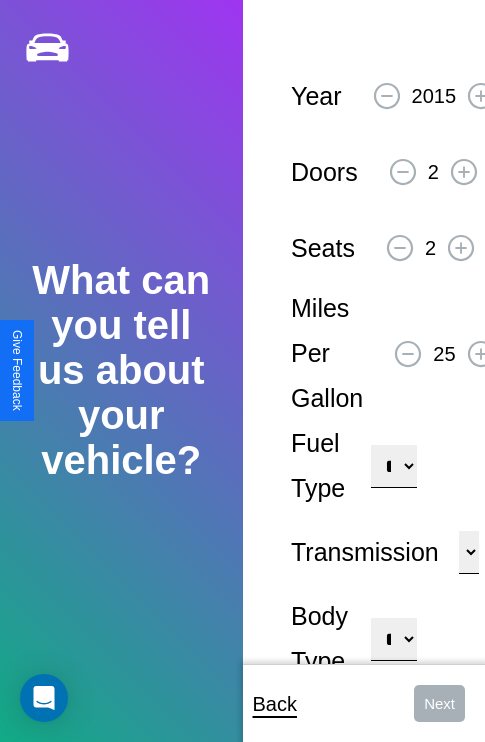 click 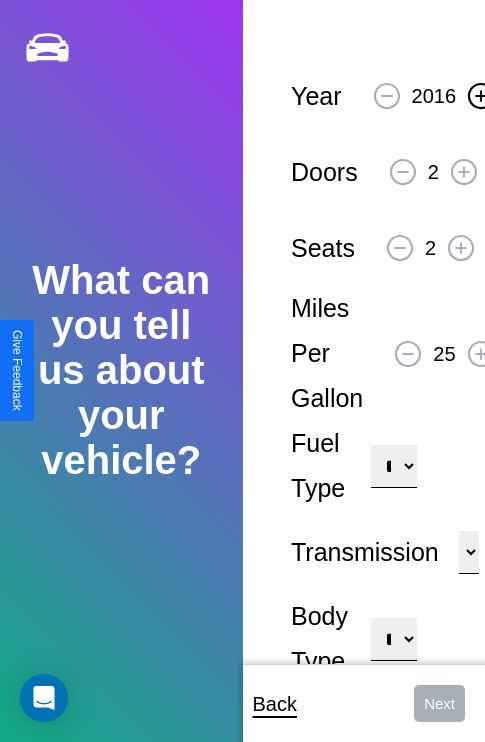 click 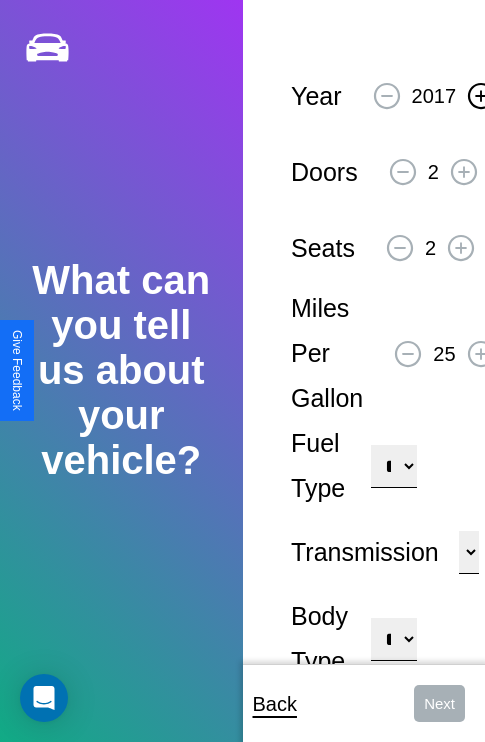 click 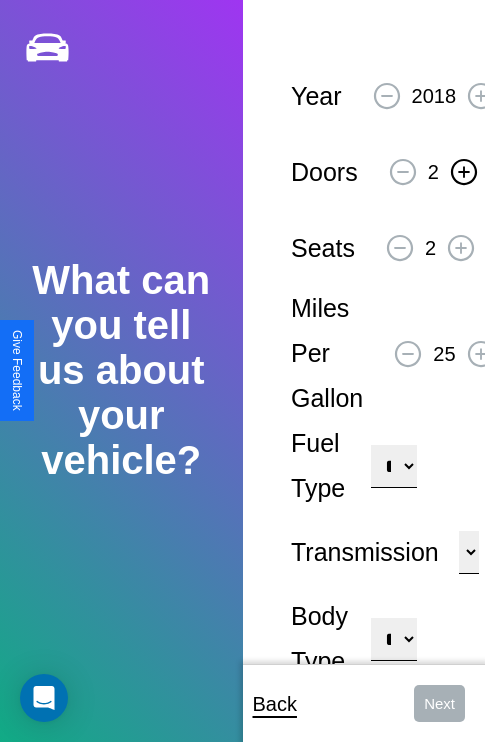 click 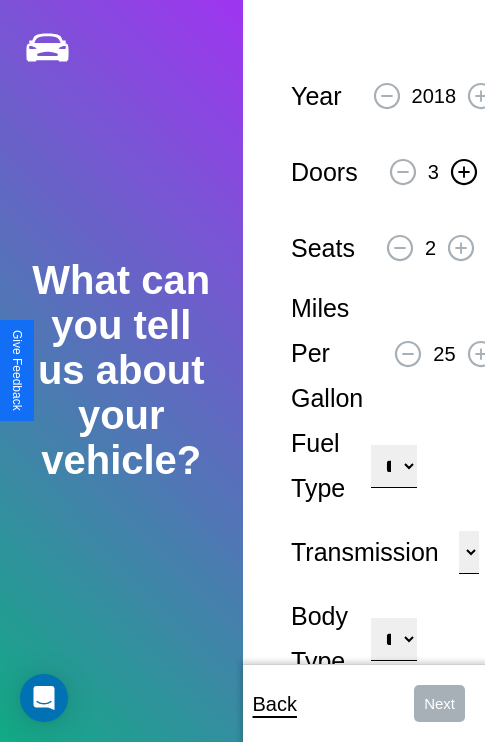 click 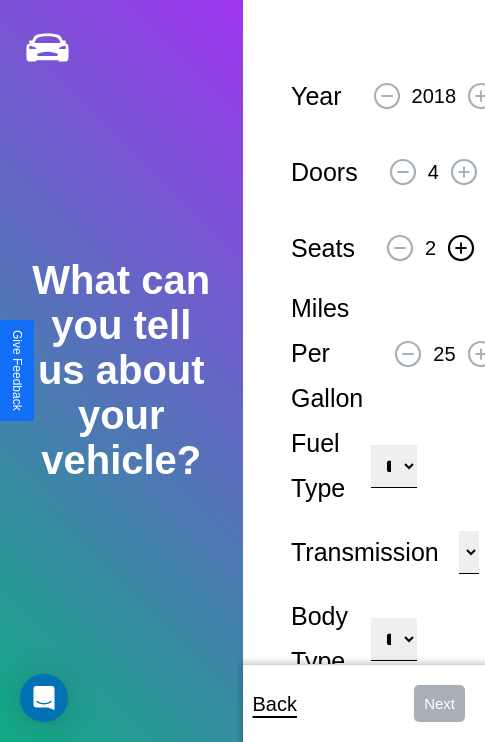 click 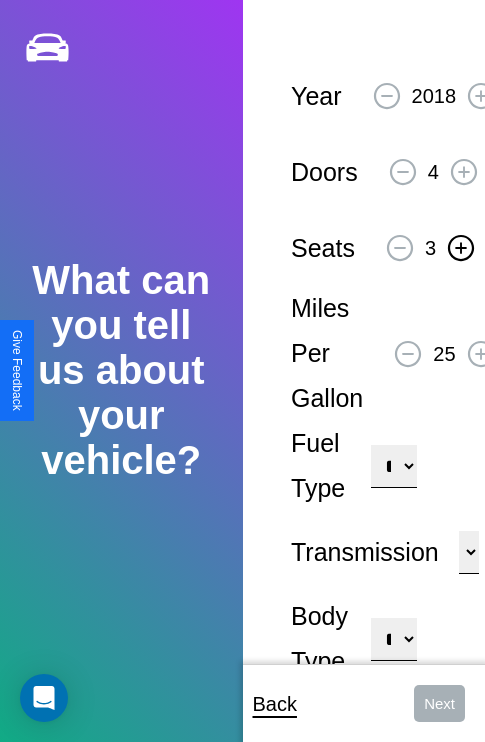 click 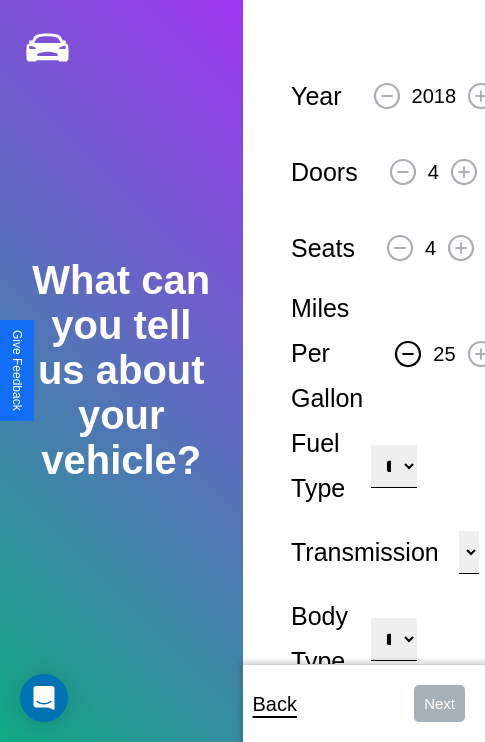 click 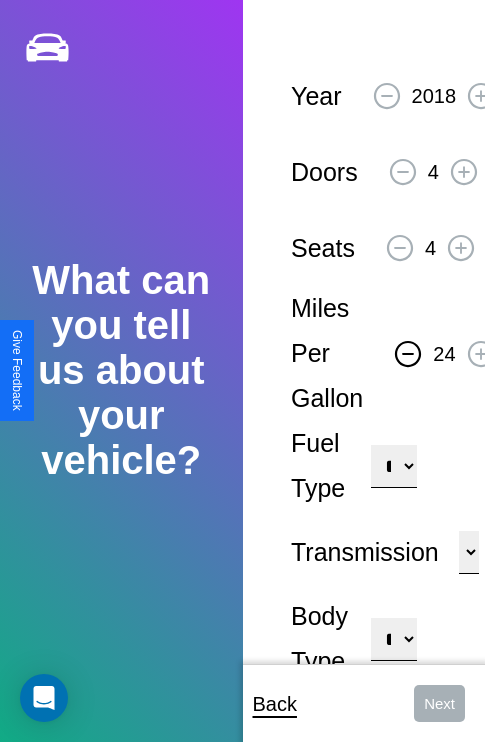 click 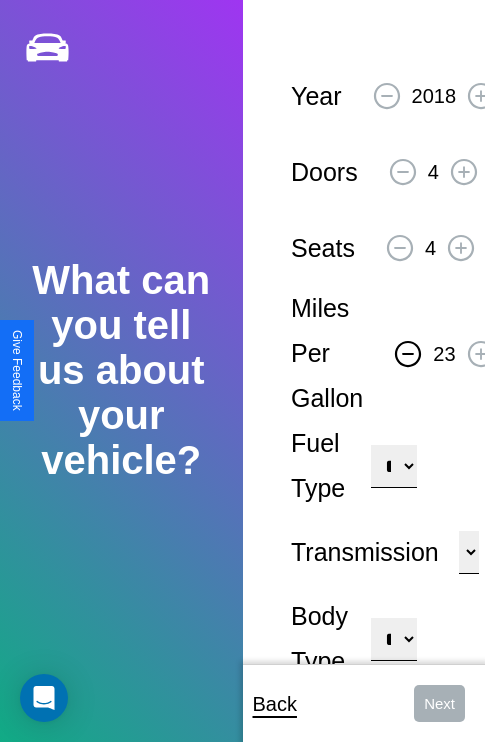 click 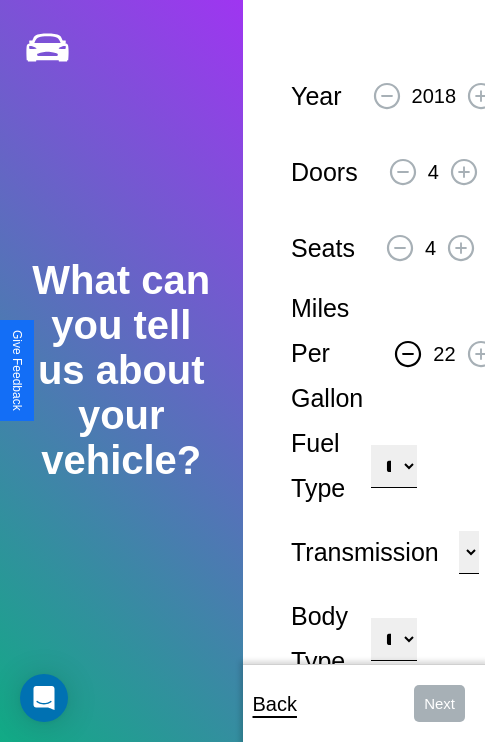 click 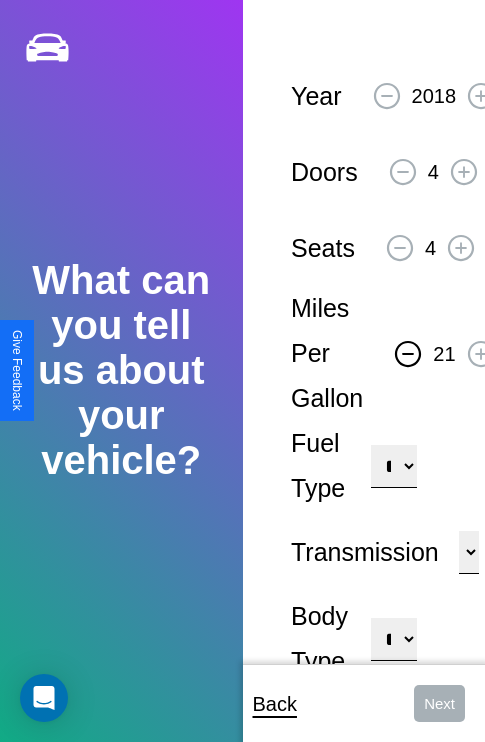 click 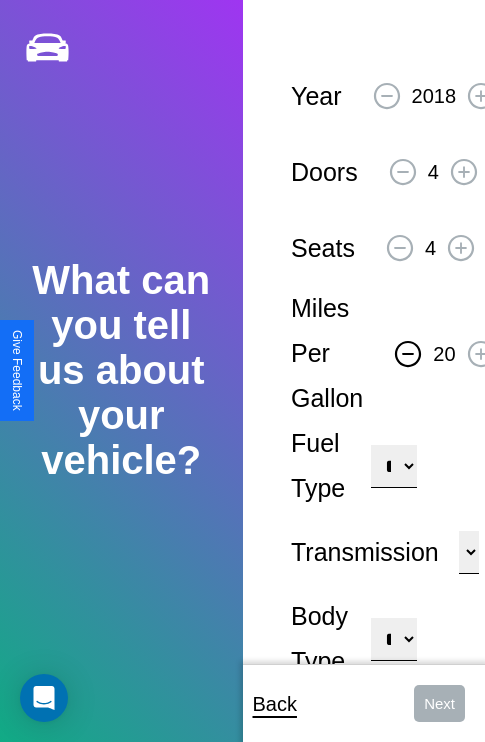 click 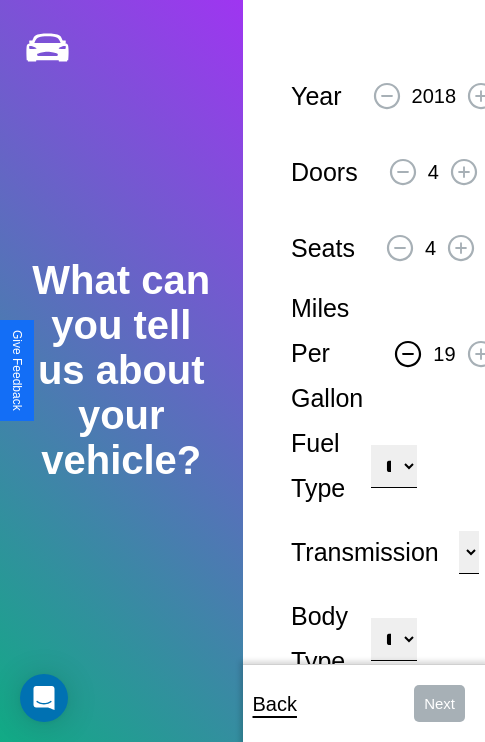 click 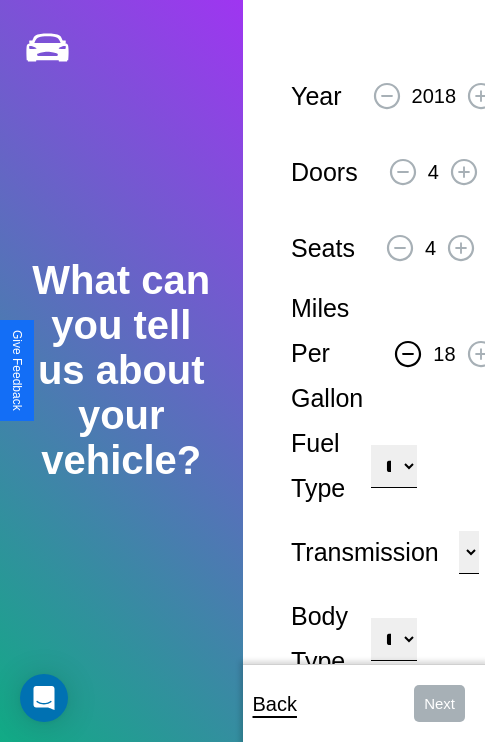 click on "**********" at bounding box center [393, 466] 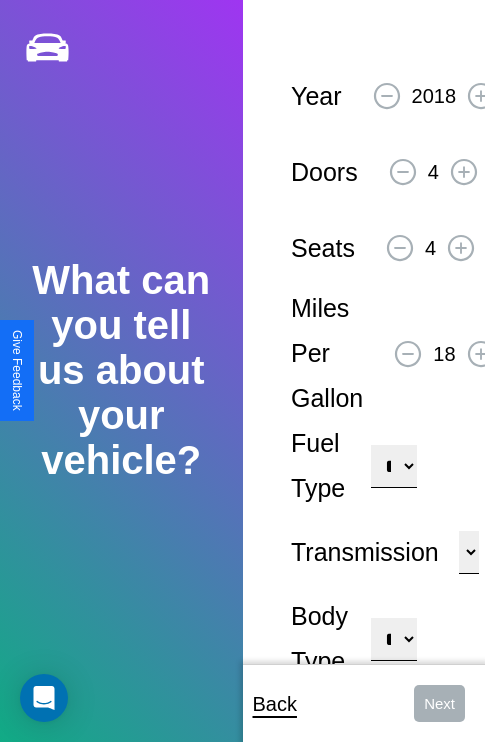 select on "******" 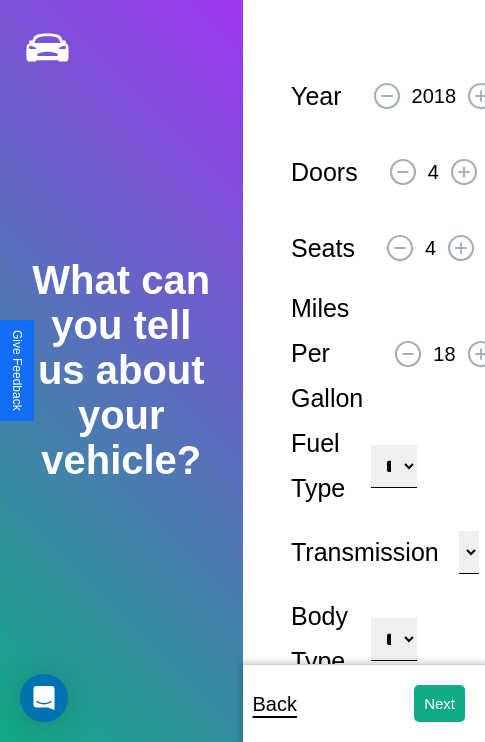 click on "**********" at bounding box center (393, 639) 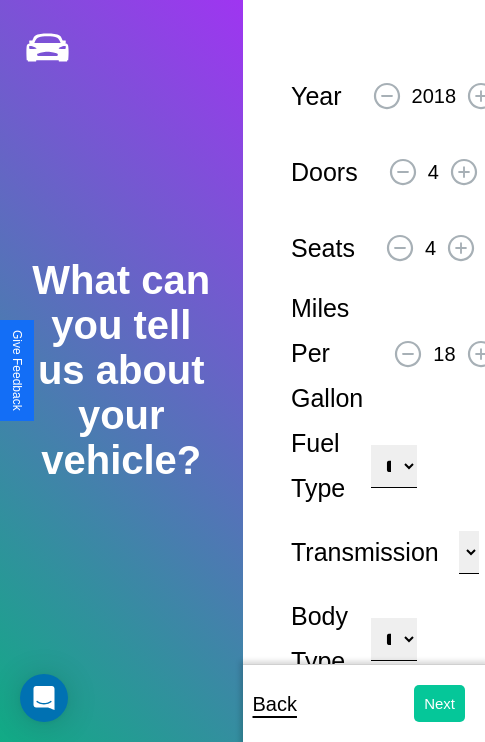 click on "Next" at bounding box center (439, 703) 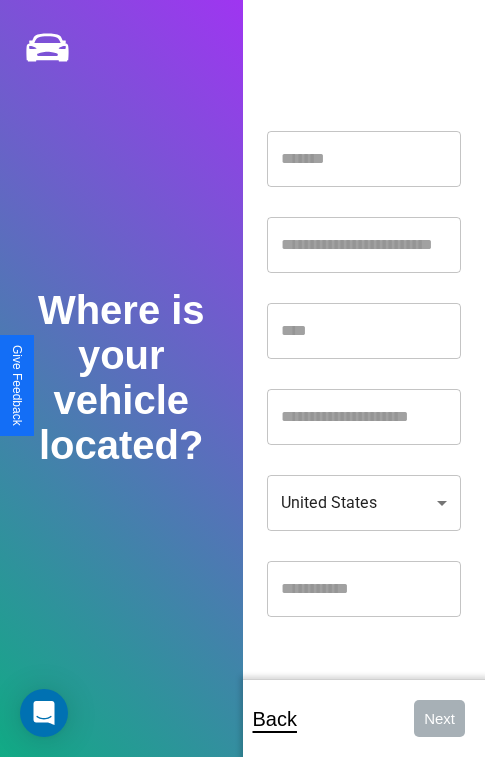 click at bounding box center [364, 159] 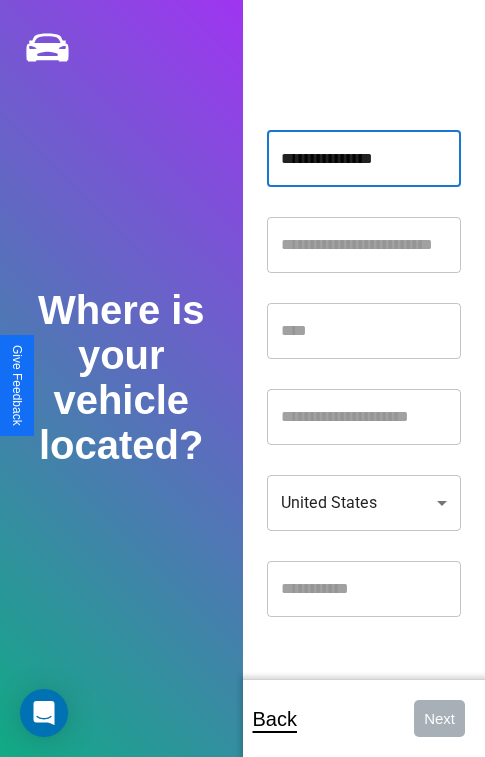 type on "**********" 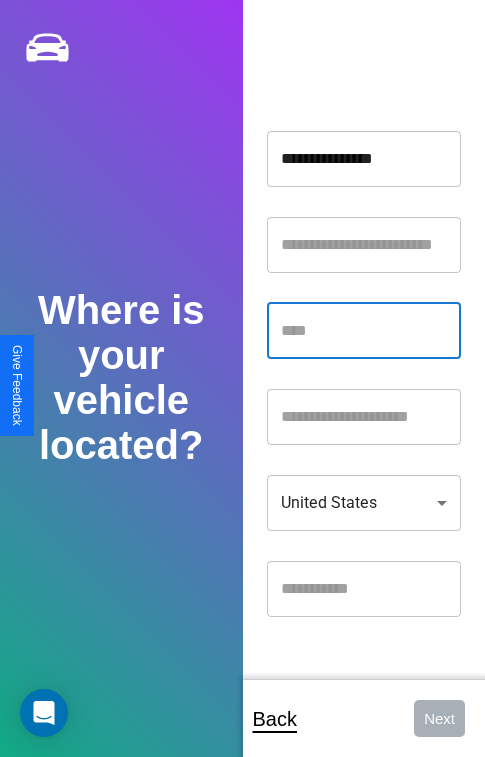 click at bounding box center [364, 331] 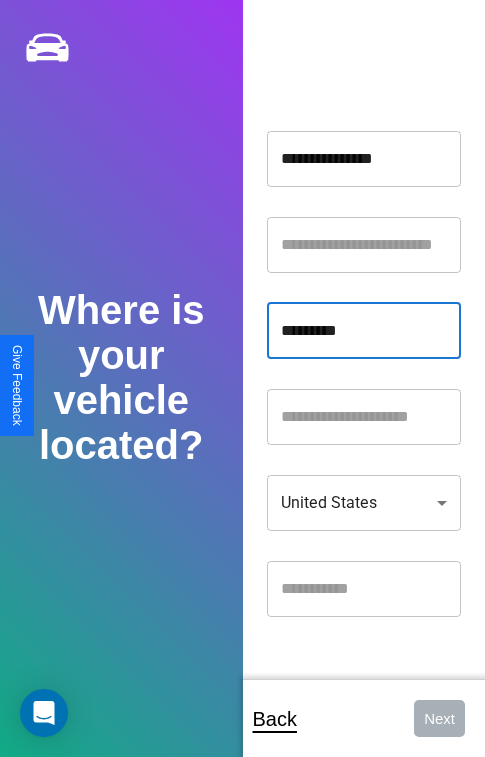type on "*********" 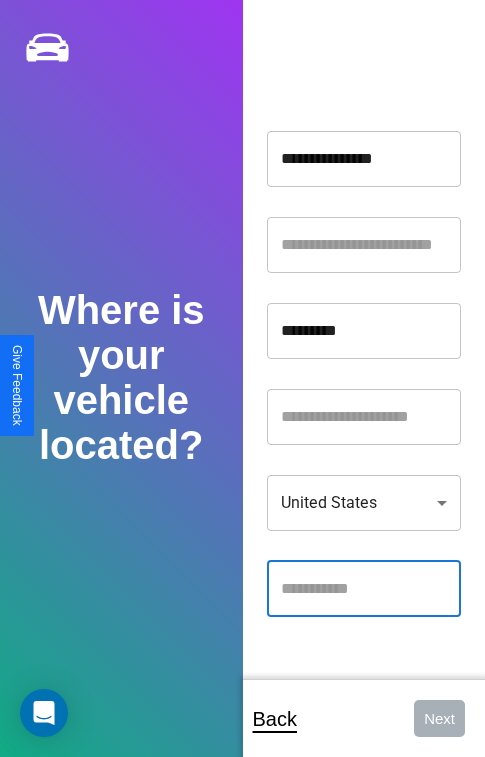 click at bounding box center (364, 589) 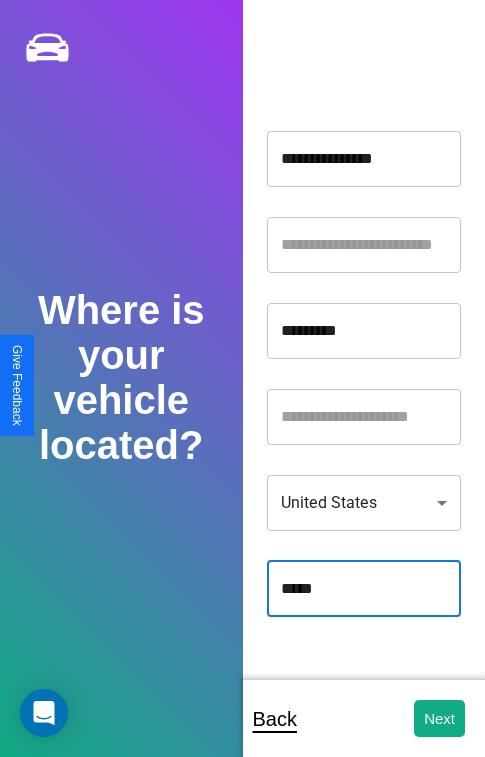 type on "*****" 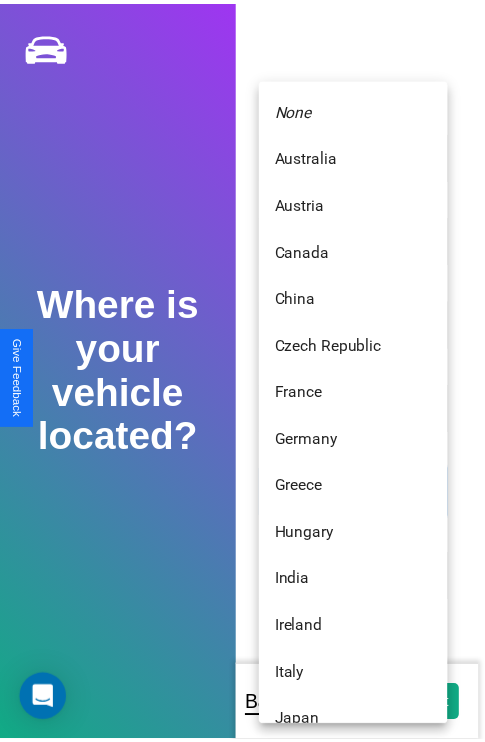 scroll, scrollTop: 459, scrollLeft: 0, axis: vertical 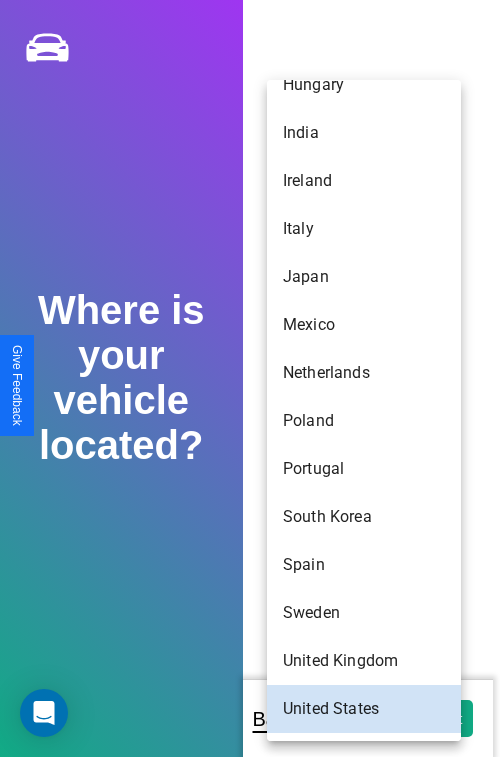 click on "Netherlands" at bounding box center (364, 373) 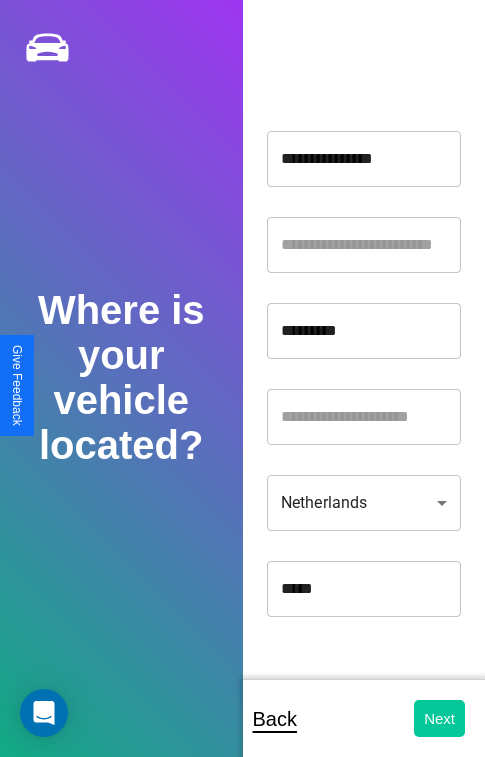 click on "Next" at bounding box center (439, 718) 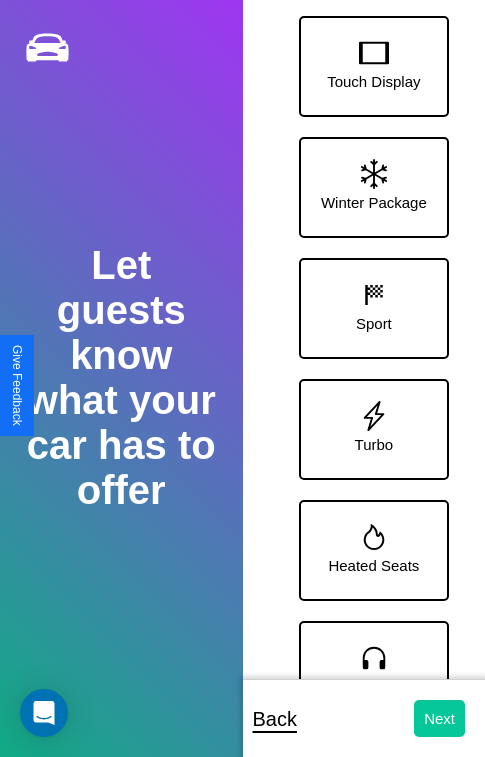 click on "Next" at bounding box center [439, 718] 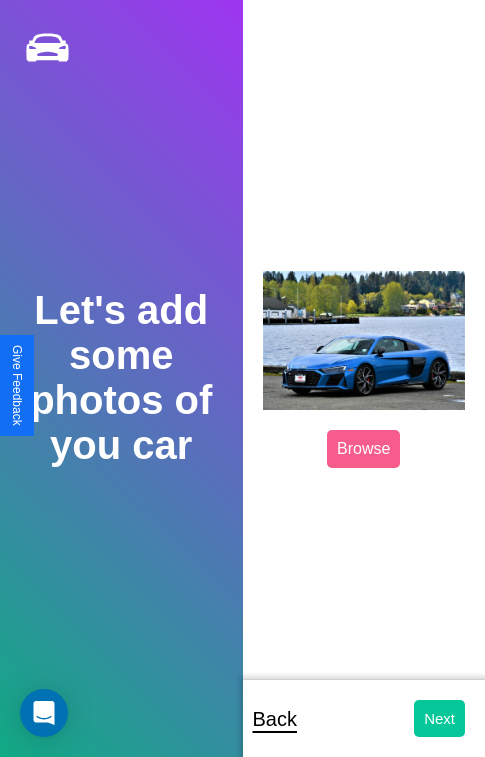 click on "Next" at bounding box center [439, 718] 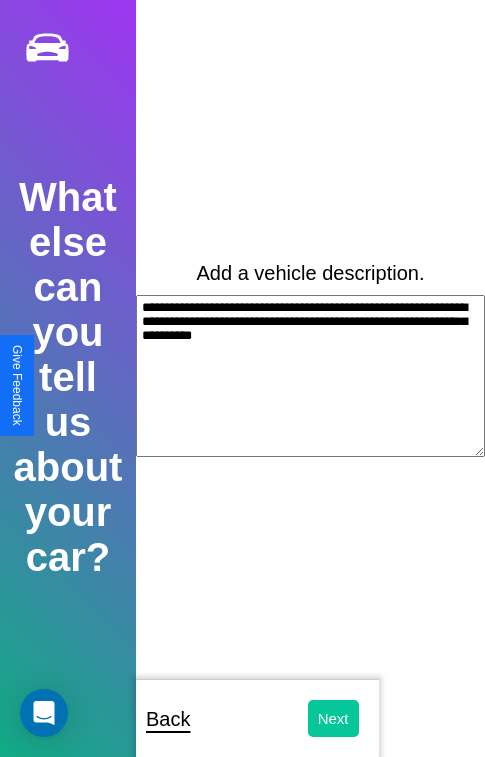 type on "**********" 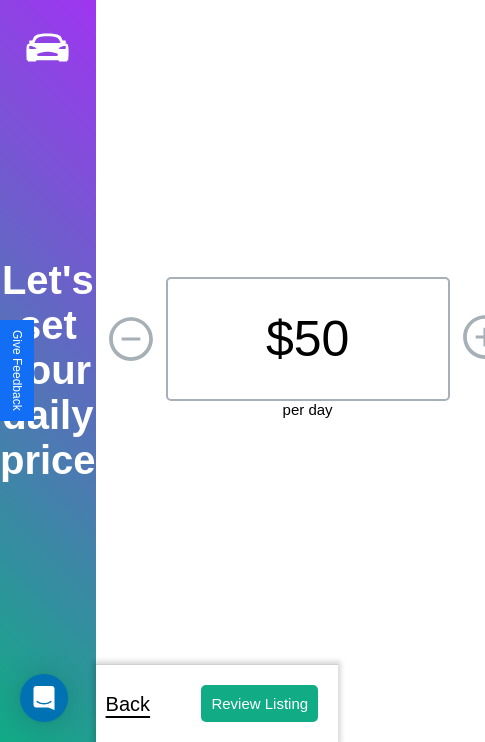 click on "$ 50" at bounding box center (308, 339) 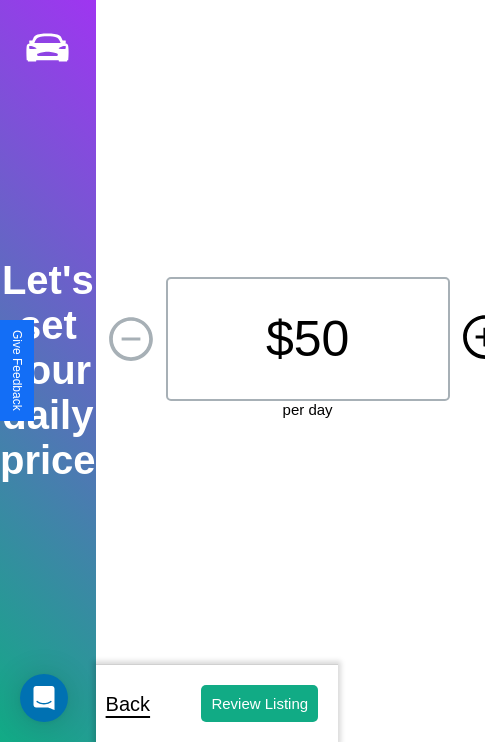 click 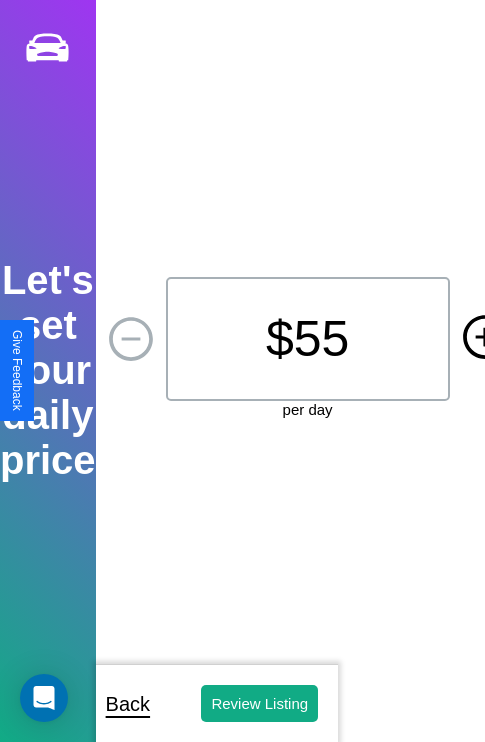 click 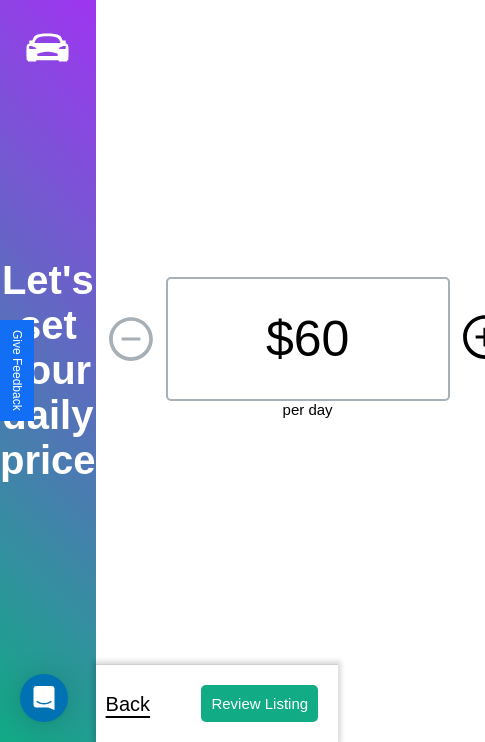 click 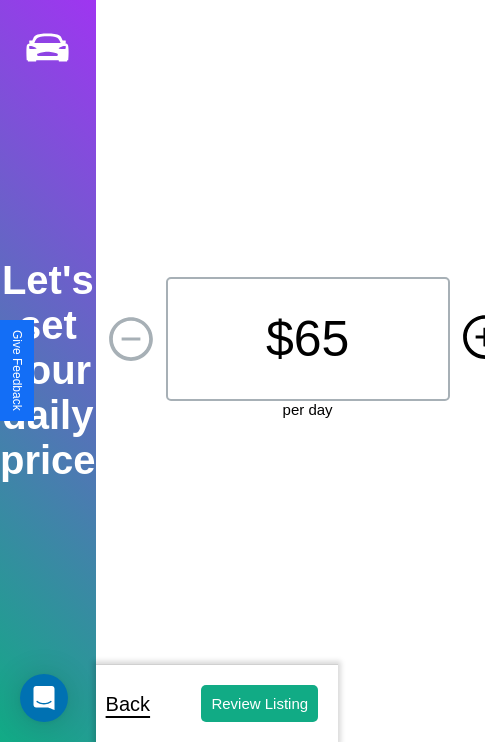 click 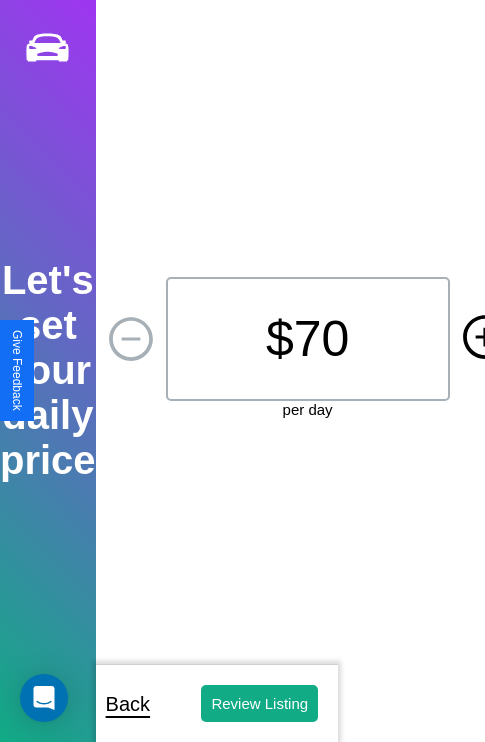 click 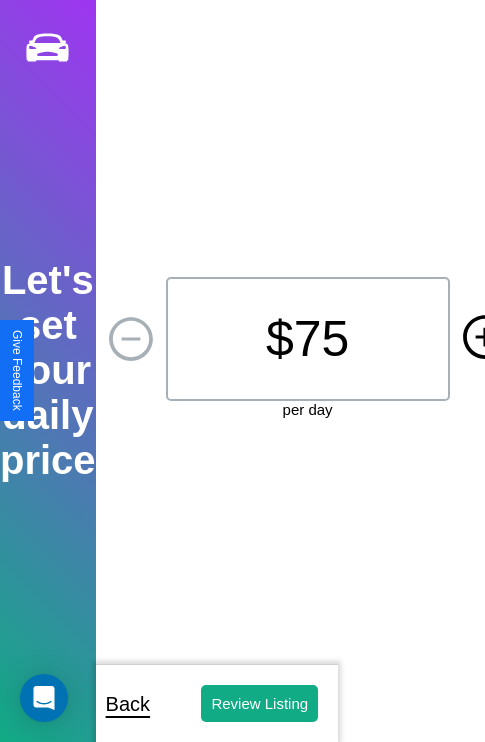 click 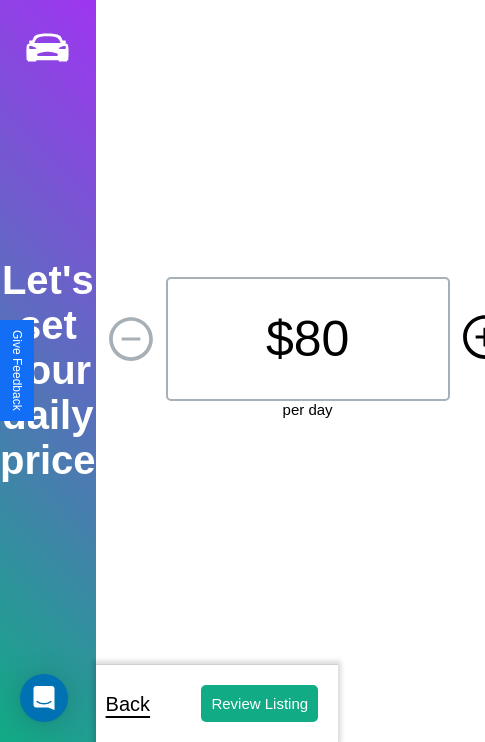 click 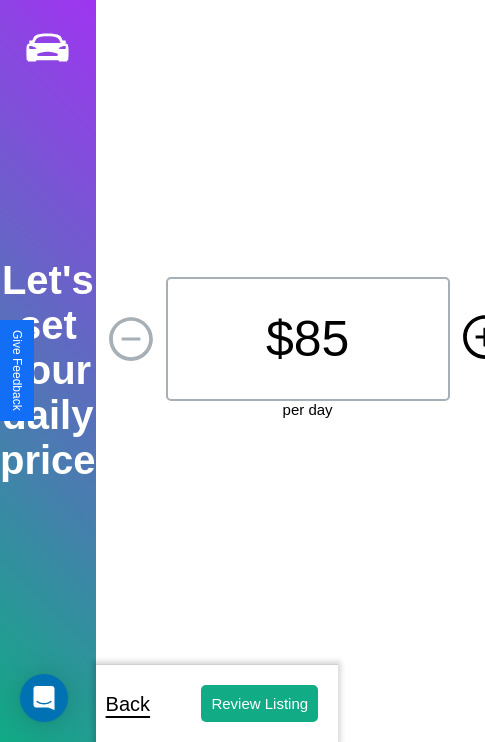 click 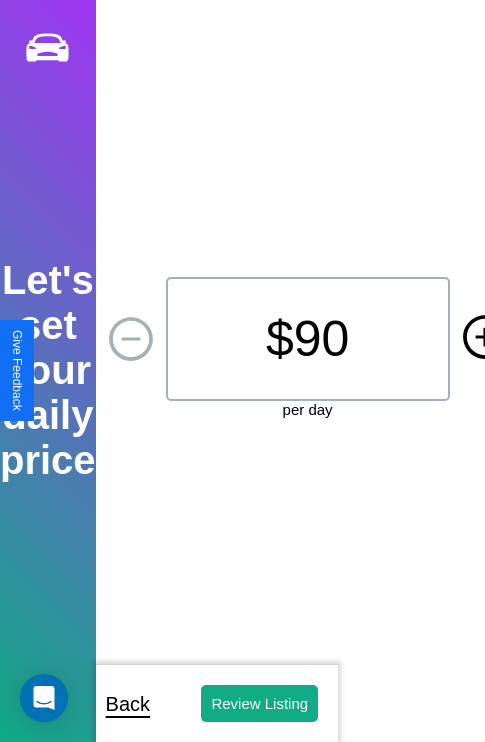 click 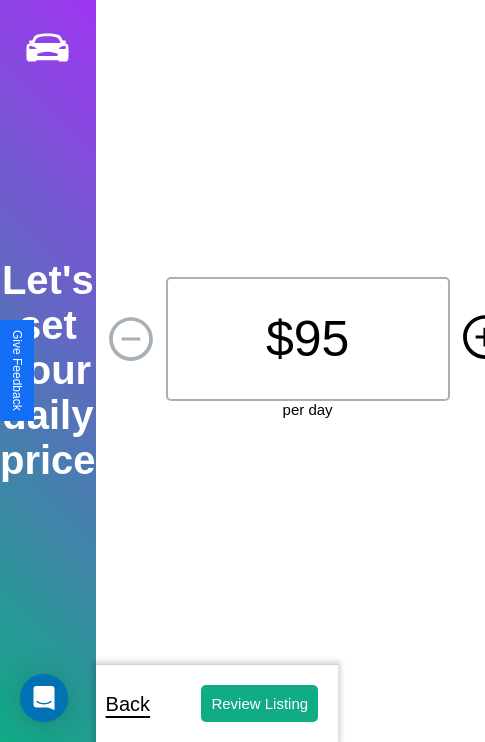 click 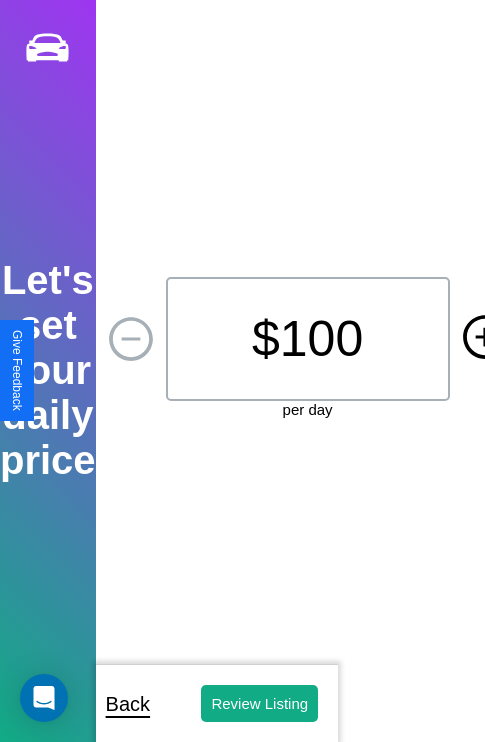 click 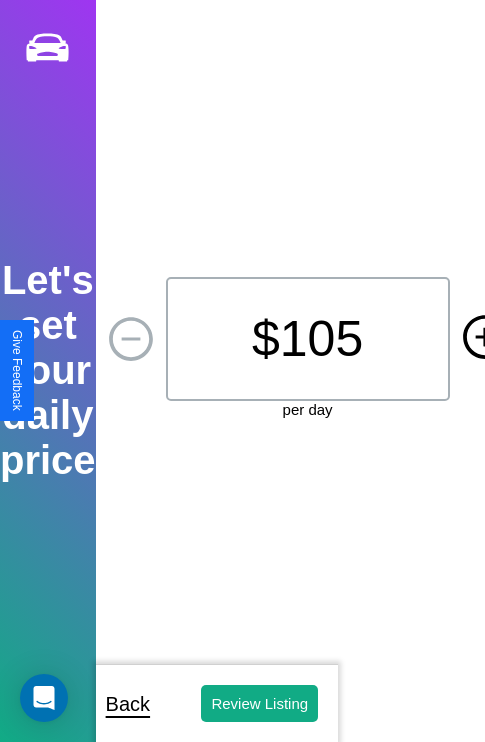 click 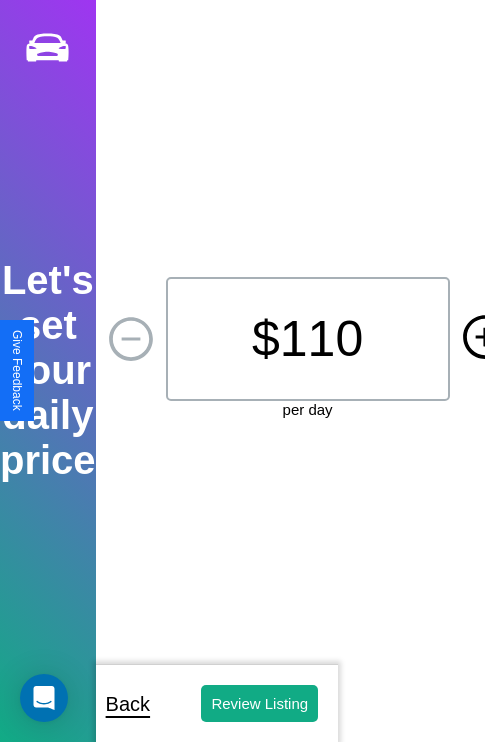 click 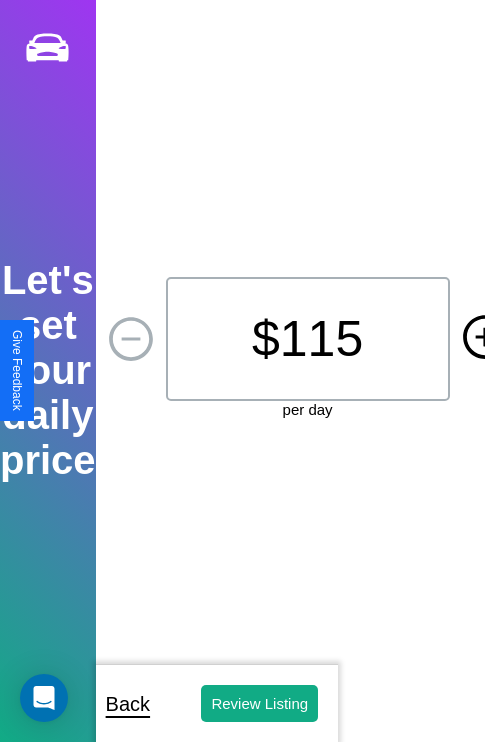 click 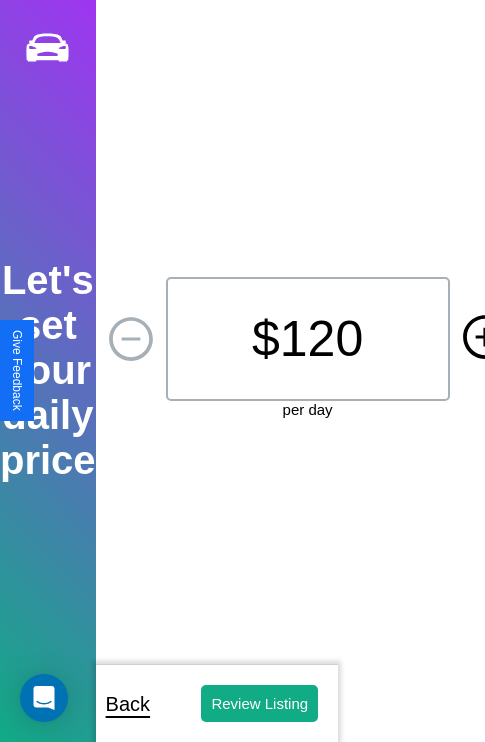 click 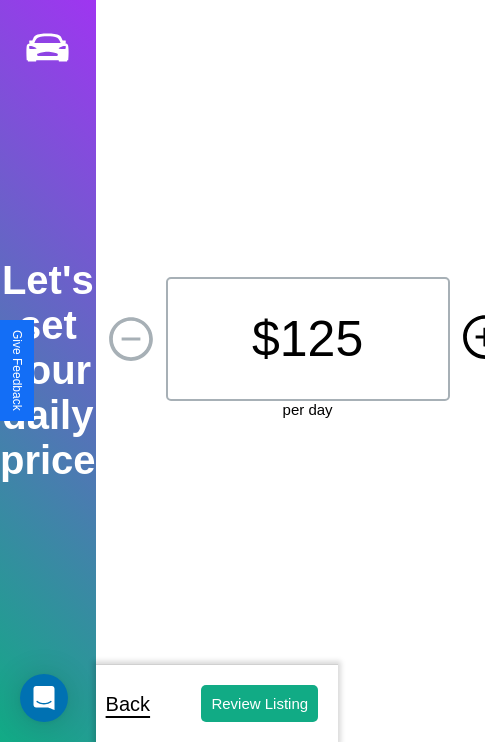 click 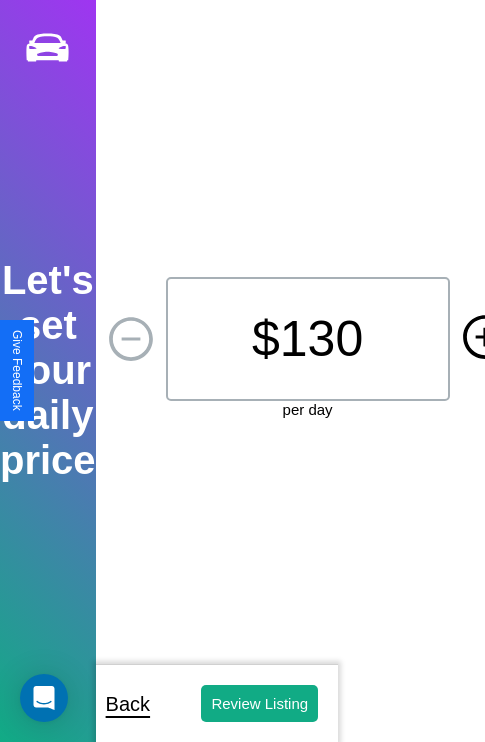 click 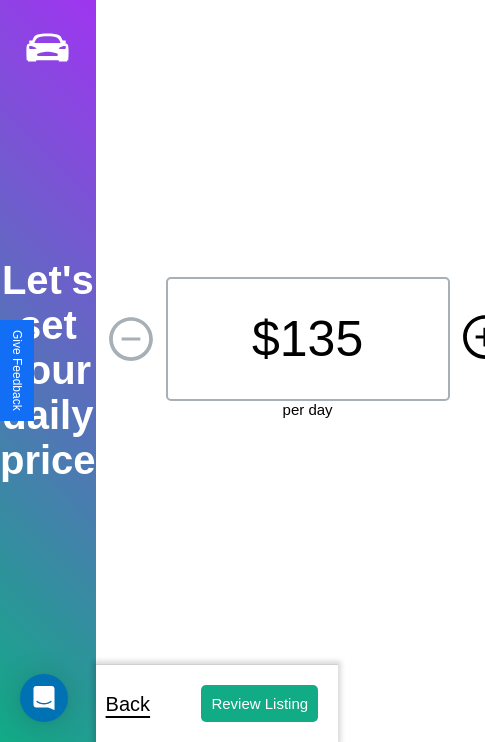 click 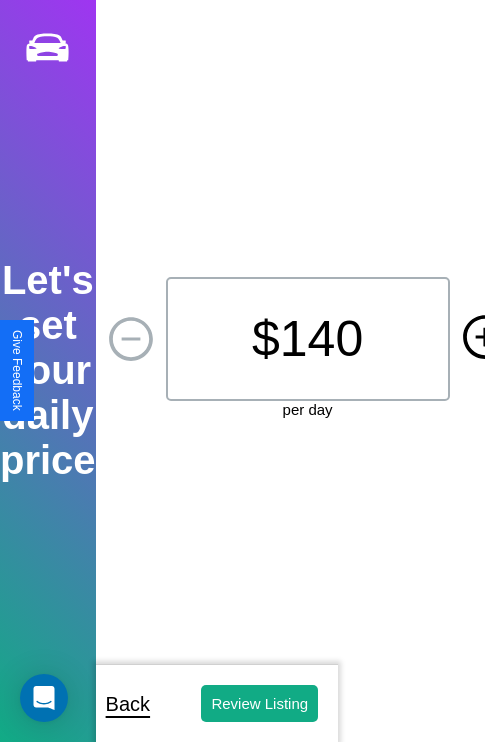 click 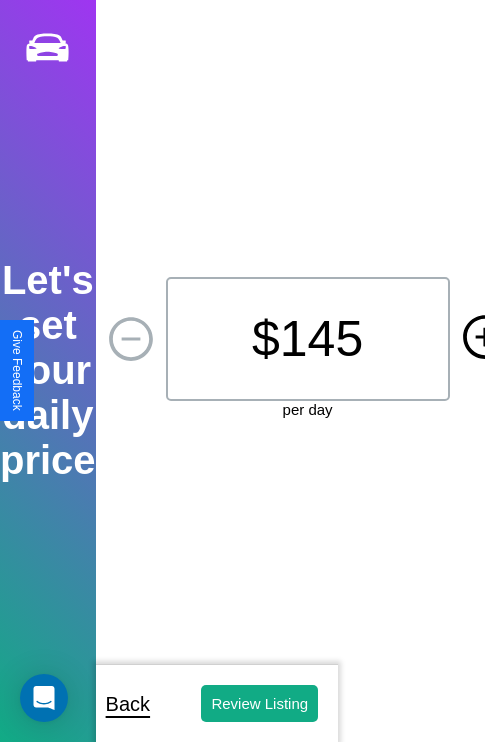 click 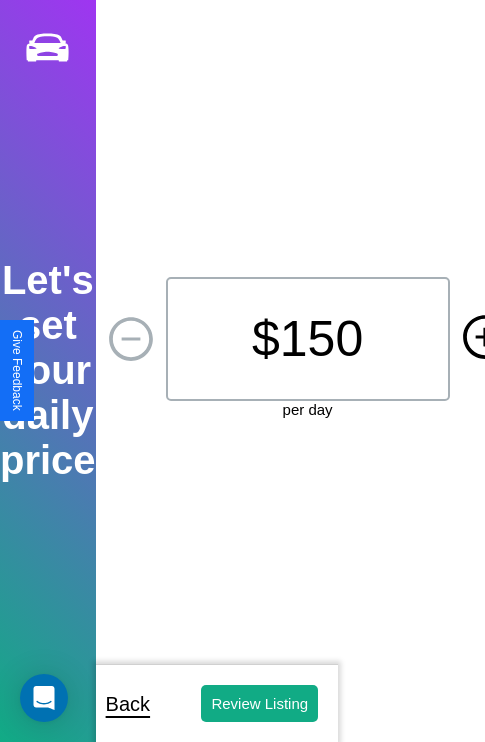 click 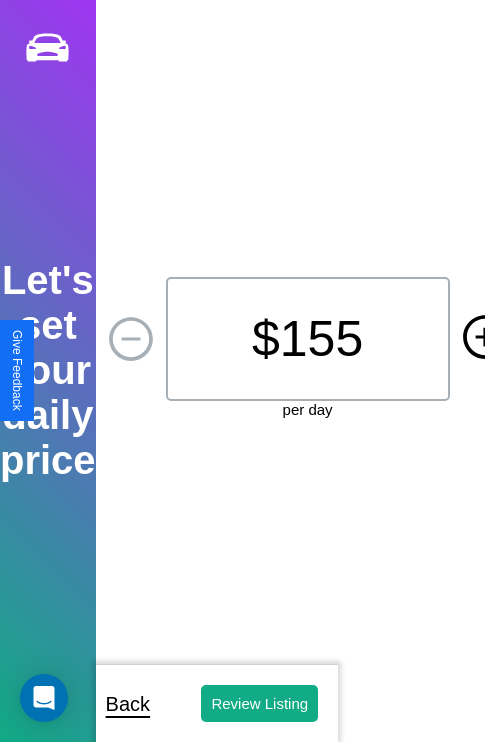 click 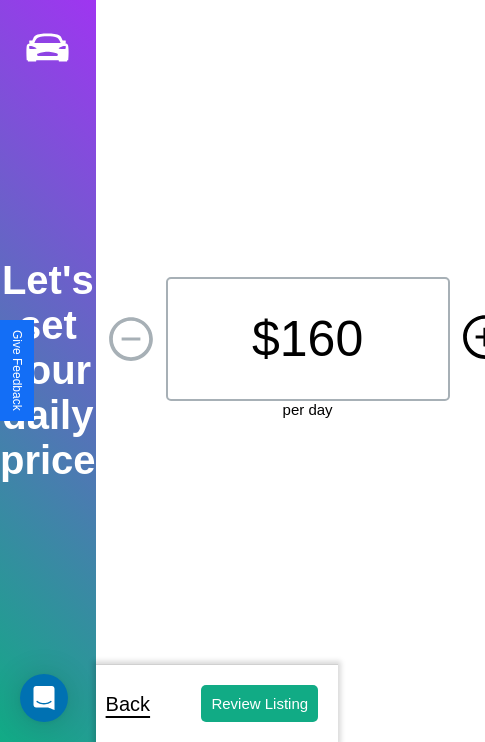 click 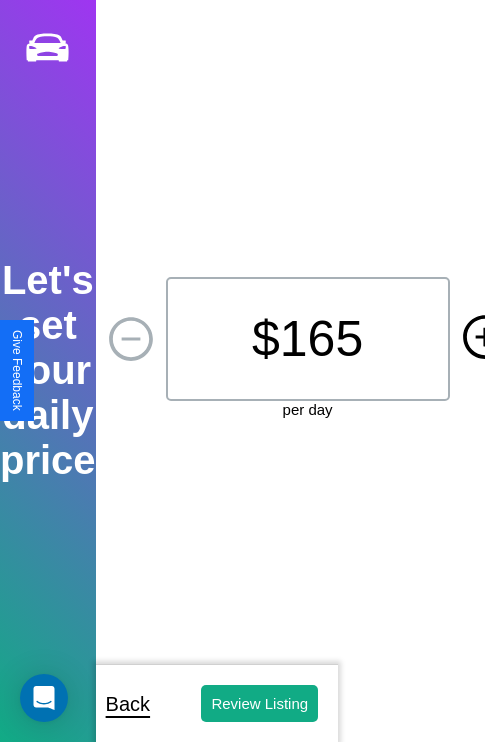 click 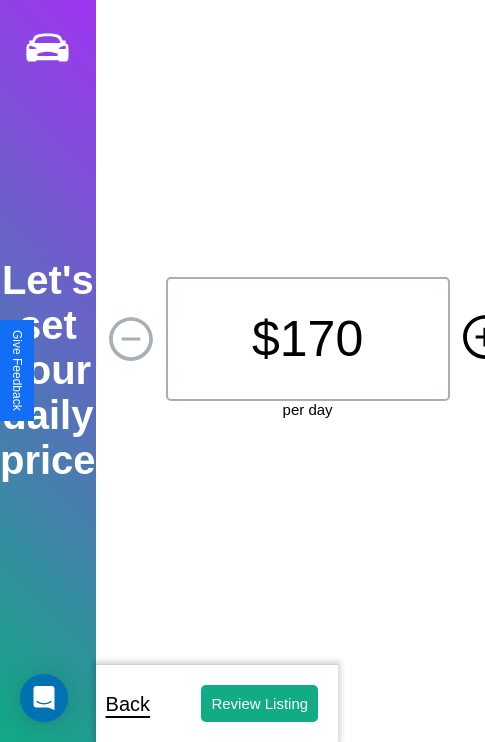 click 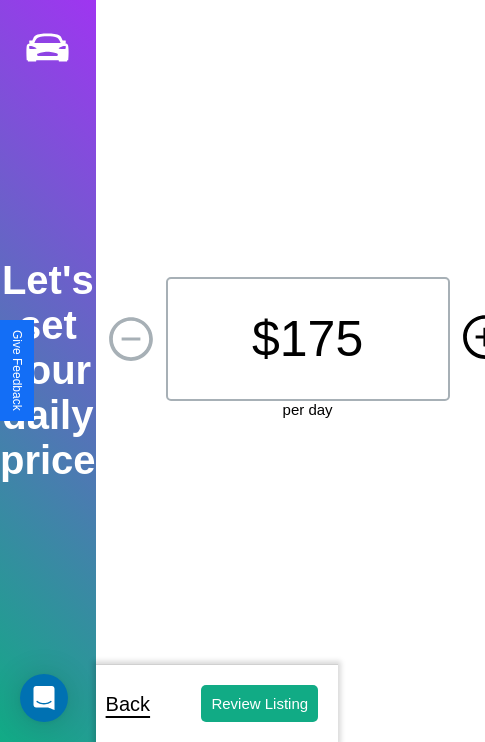 click 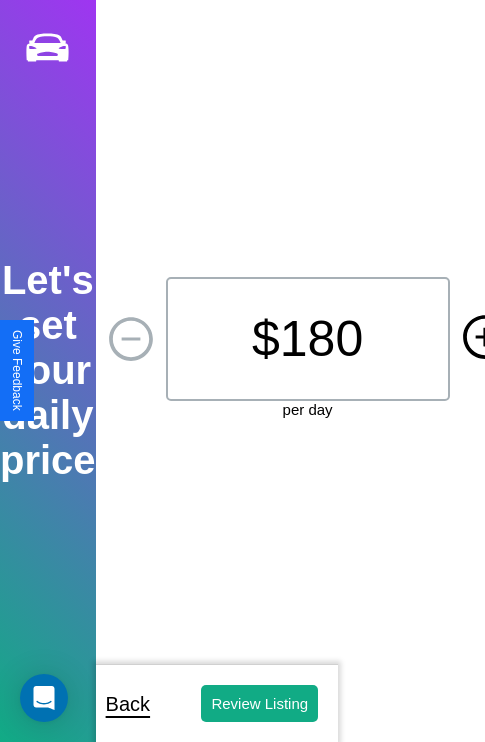click 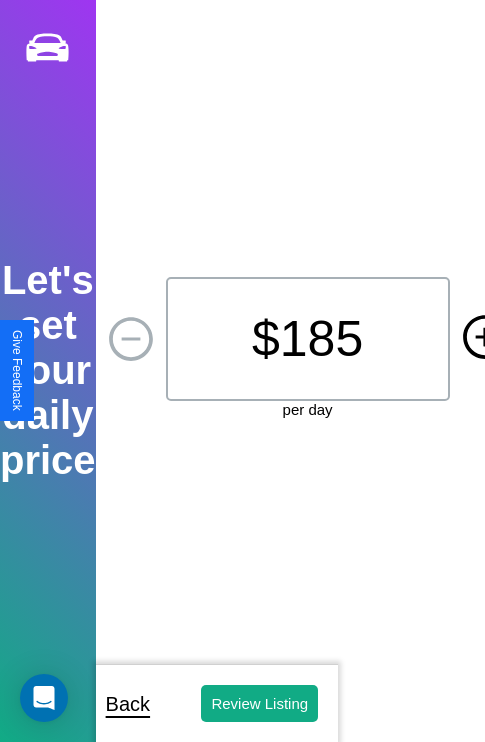 click 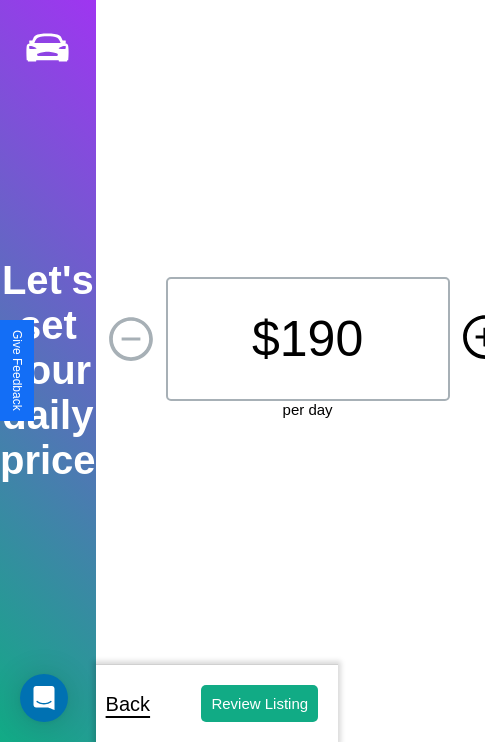 click 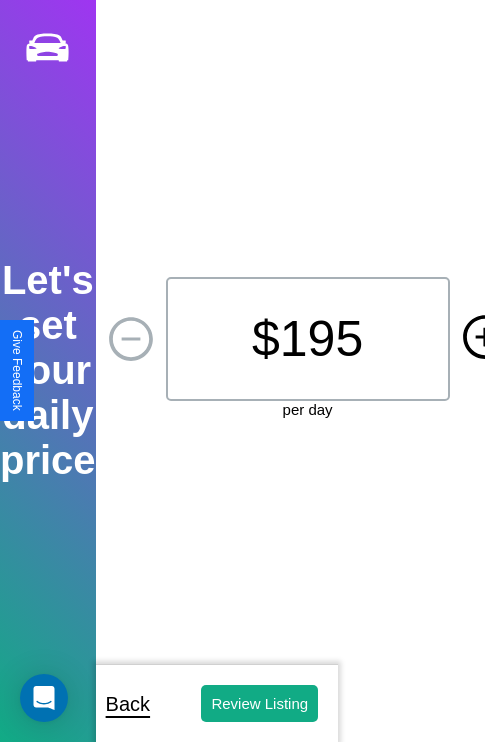 click 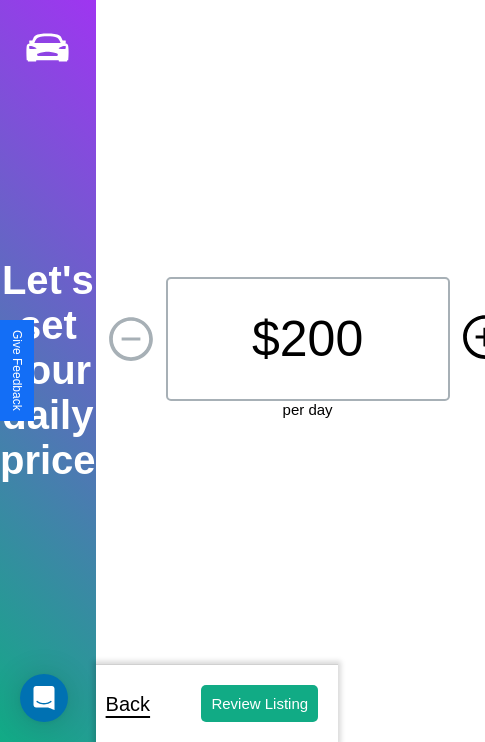 click 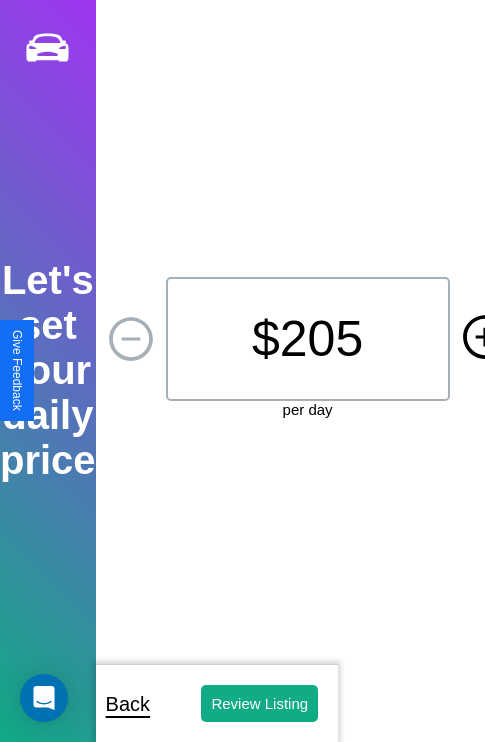 click 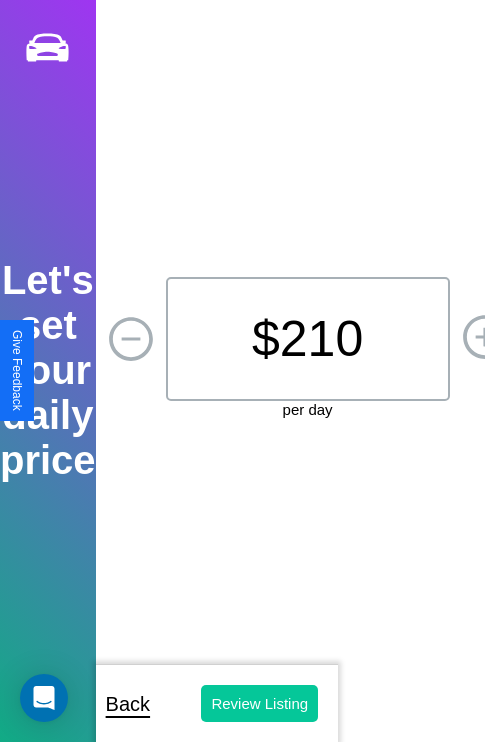 click on "Review Listing" at bounding box center [259, 703] 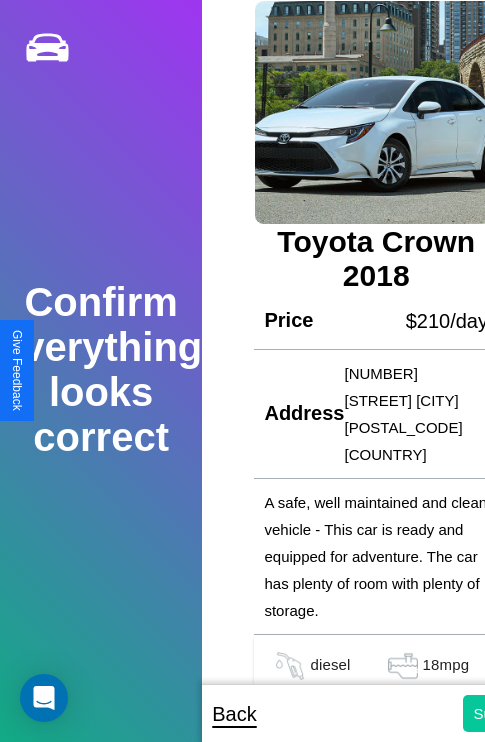 click on "Submit" at bounding box center [496, 713] 